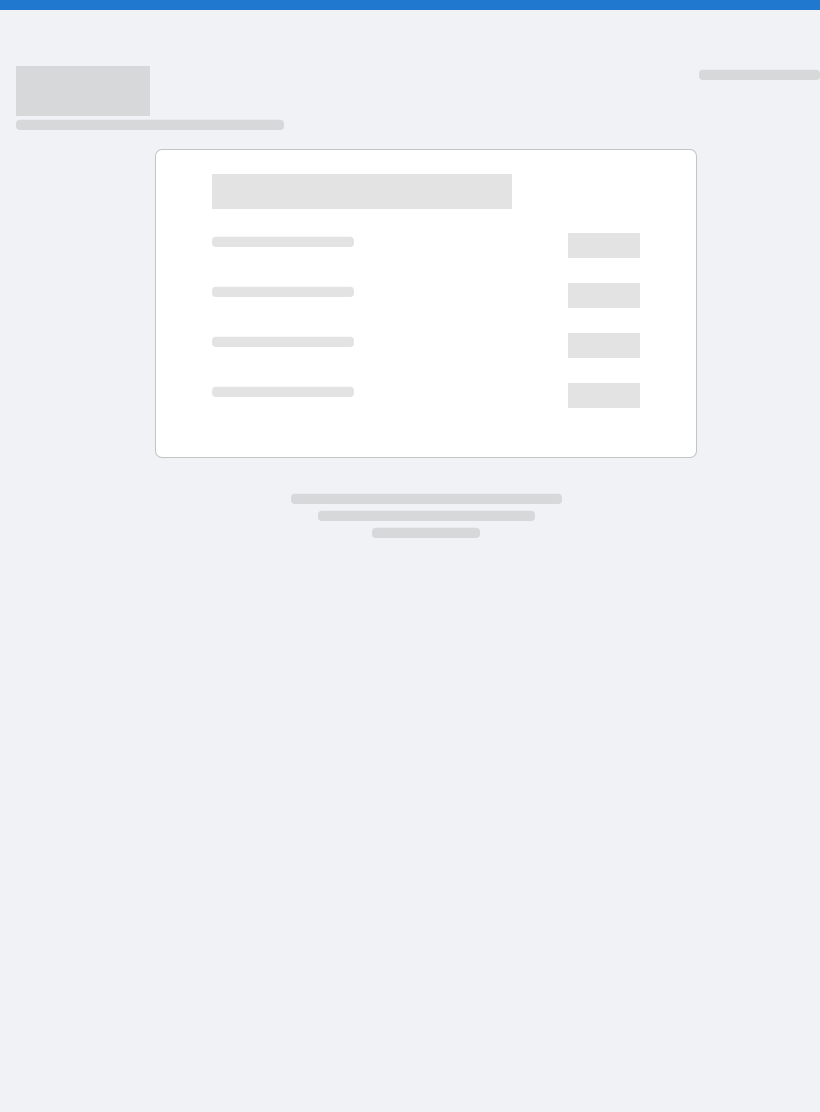 scroll, scrollTop: 0, scrollLeft: 0, axis: both 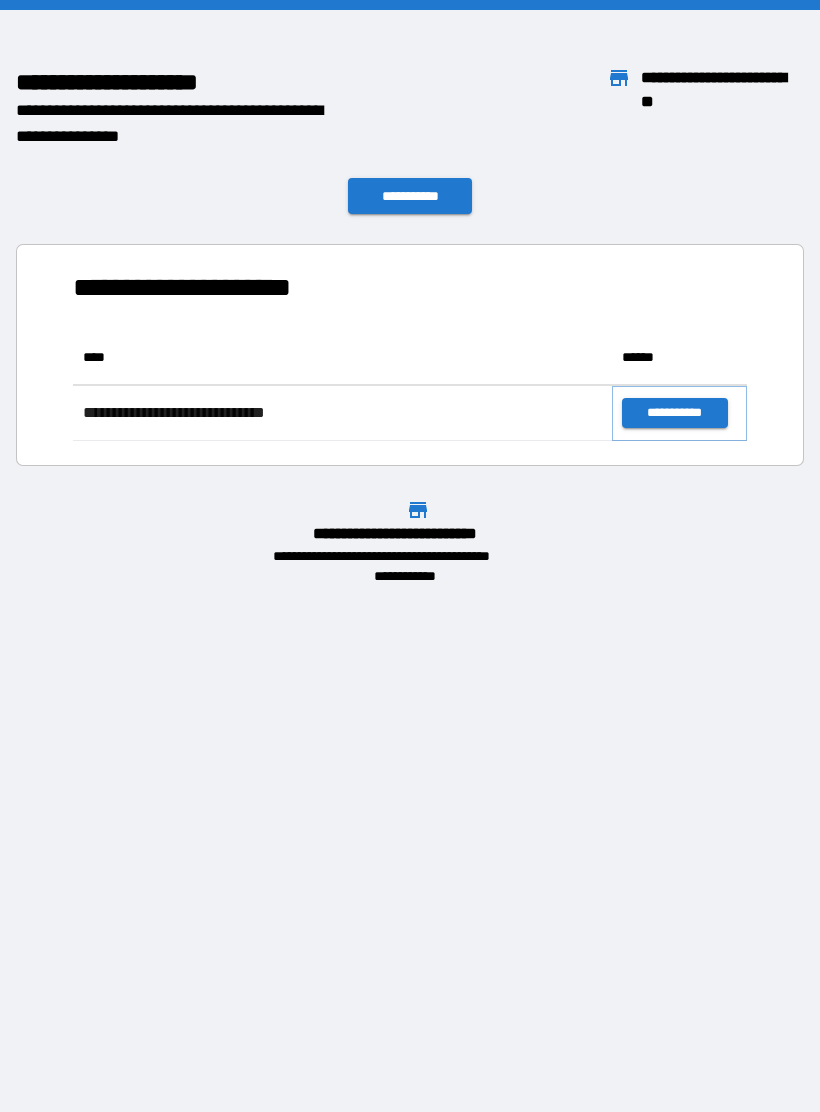click on "**********" at bounding box center [674, 413] 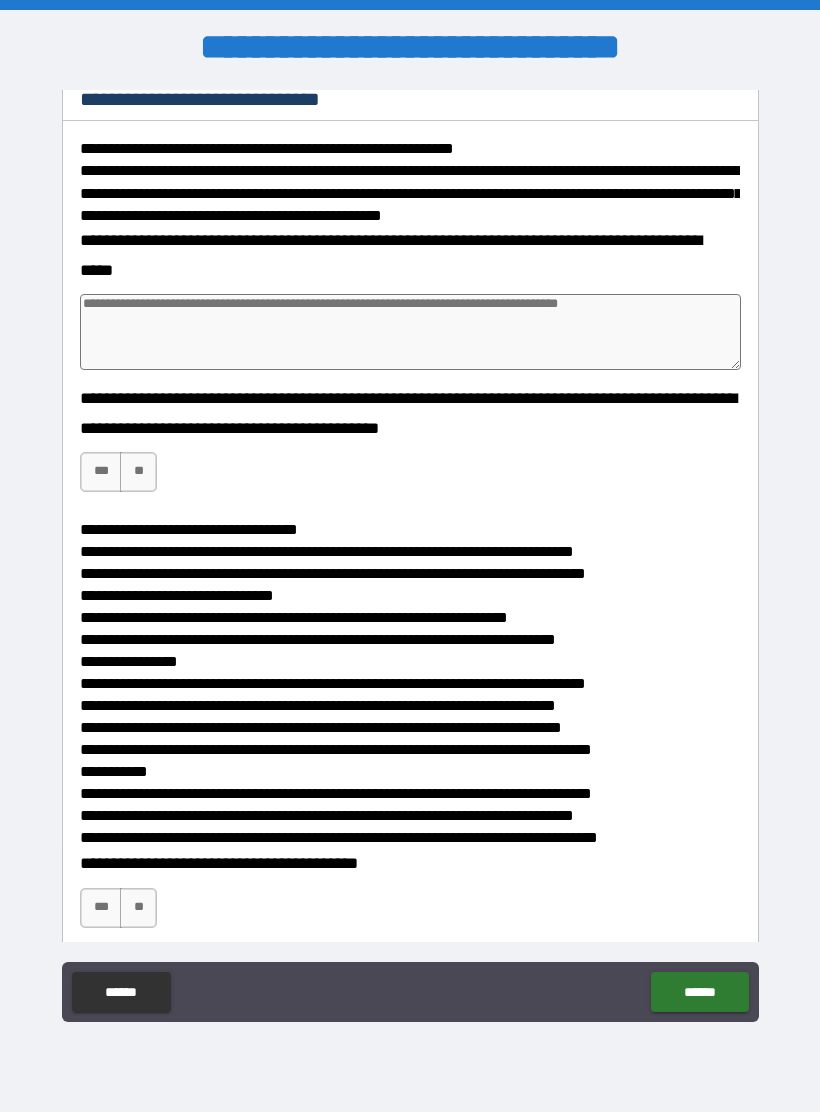 scroll, scrollTop: 3991, scrollLeft: 0, axis: vertical 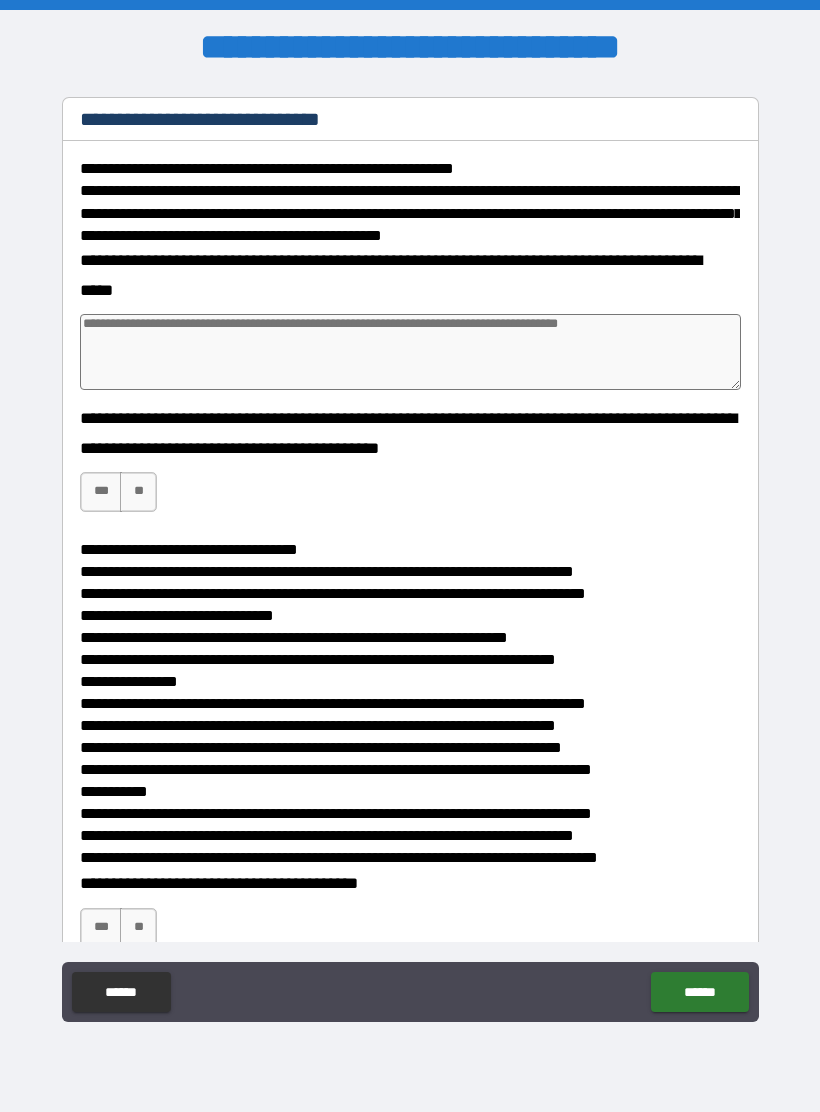 click on "***" at bounding box center (101, -145) 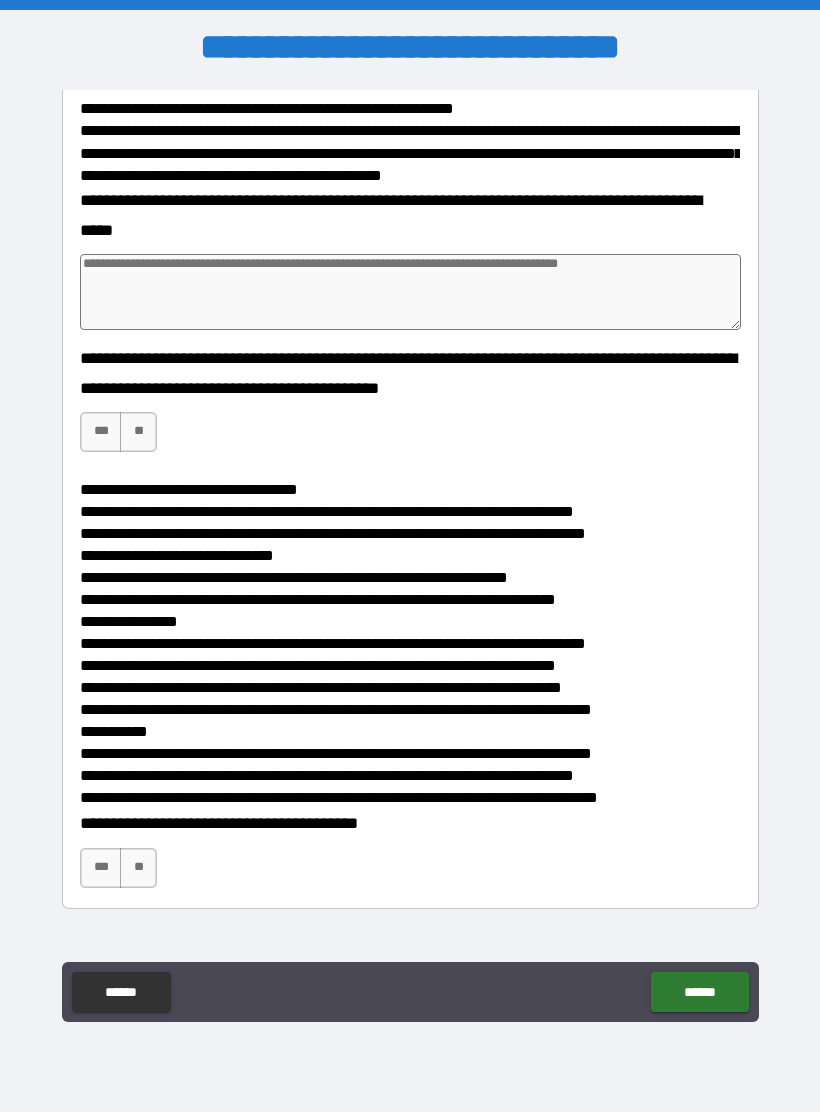 scroll, scrollTop: 4050, scrollLeft: 0, axis: vertical 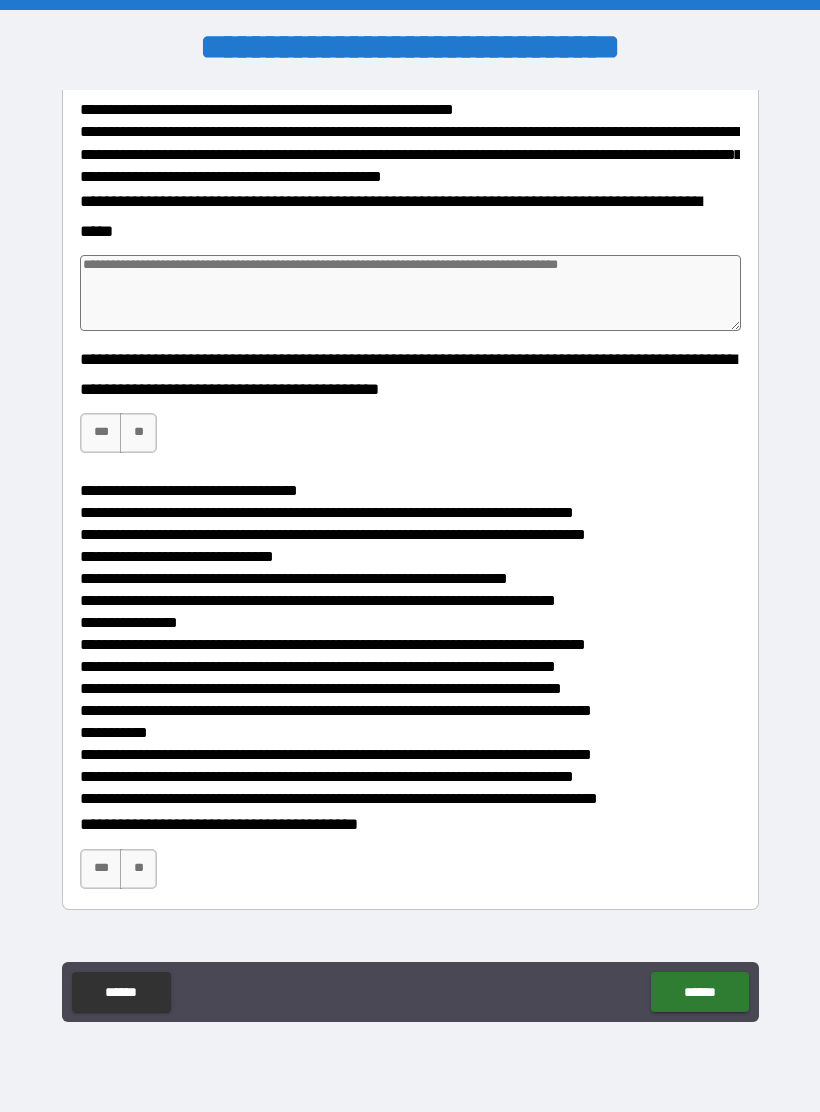click on "**" at bounding box center [138, -18] 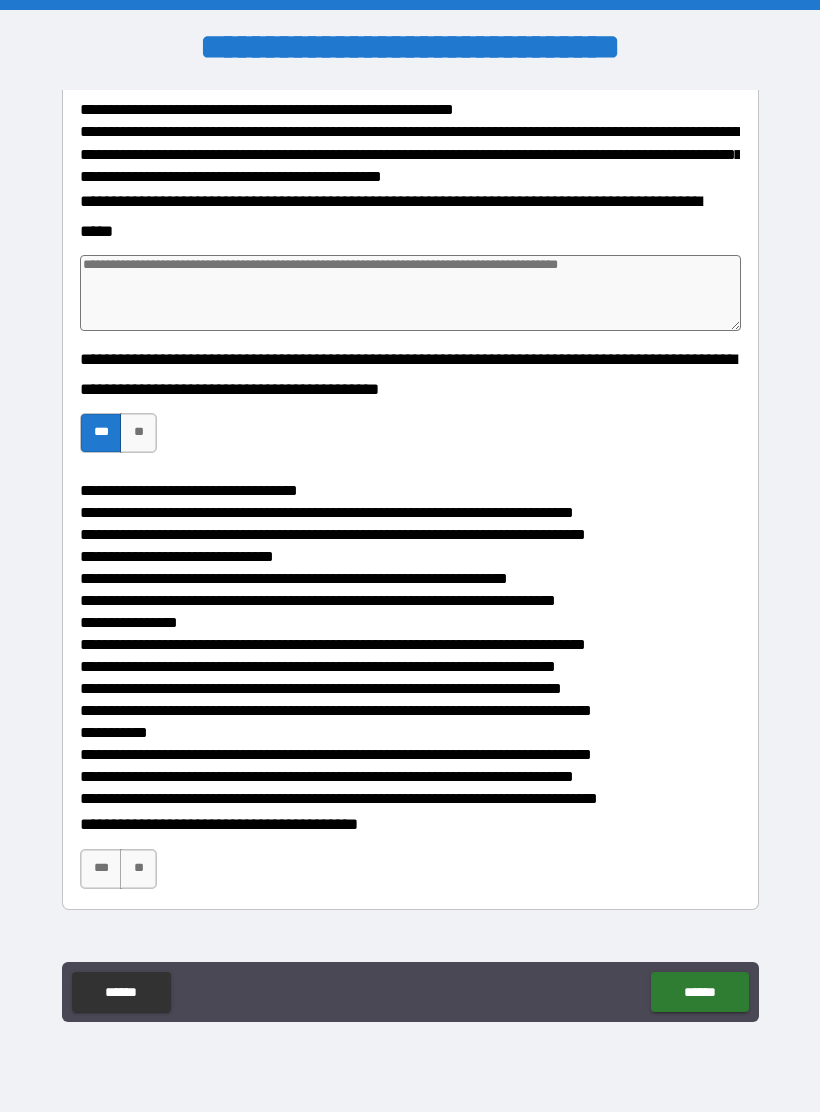 type on "*" 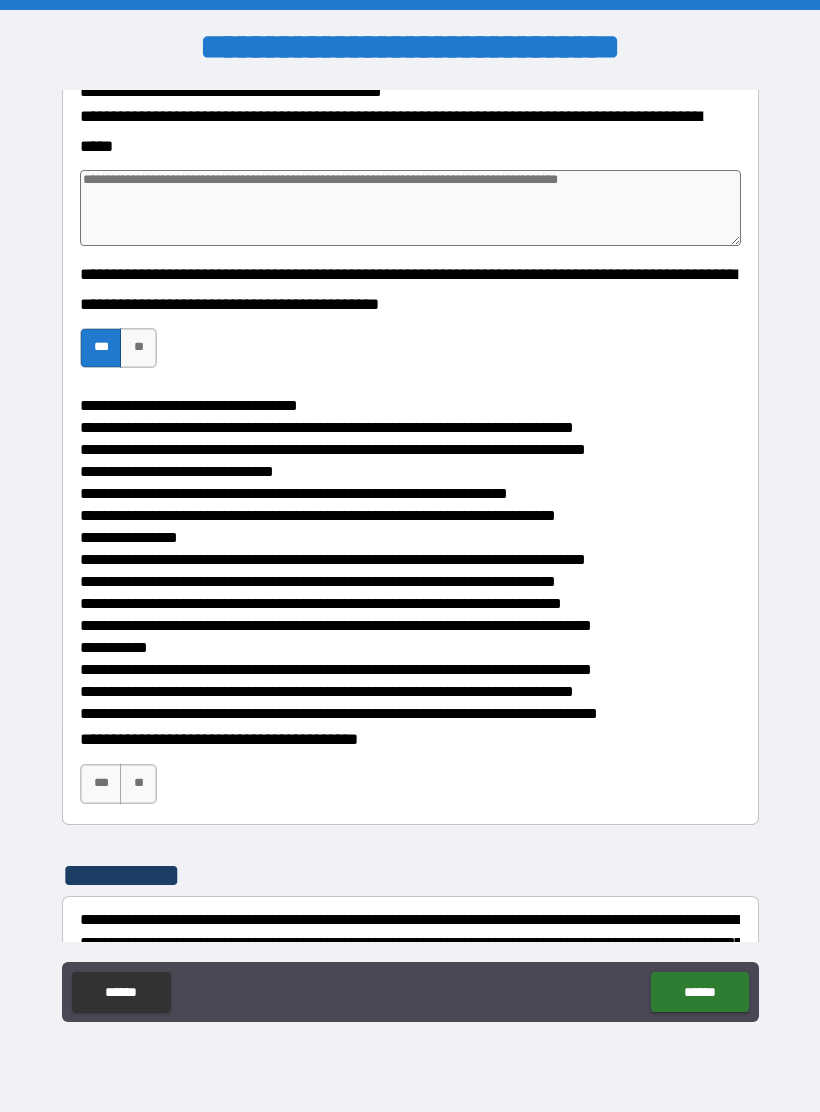 scroll, scrollTop: 4131, scrollLeft: 0, axis: vertical 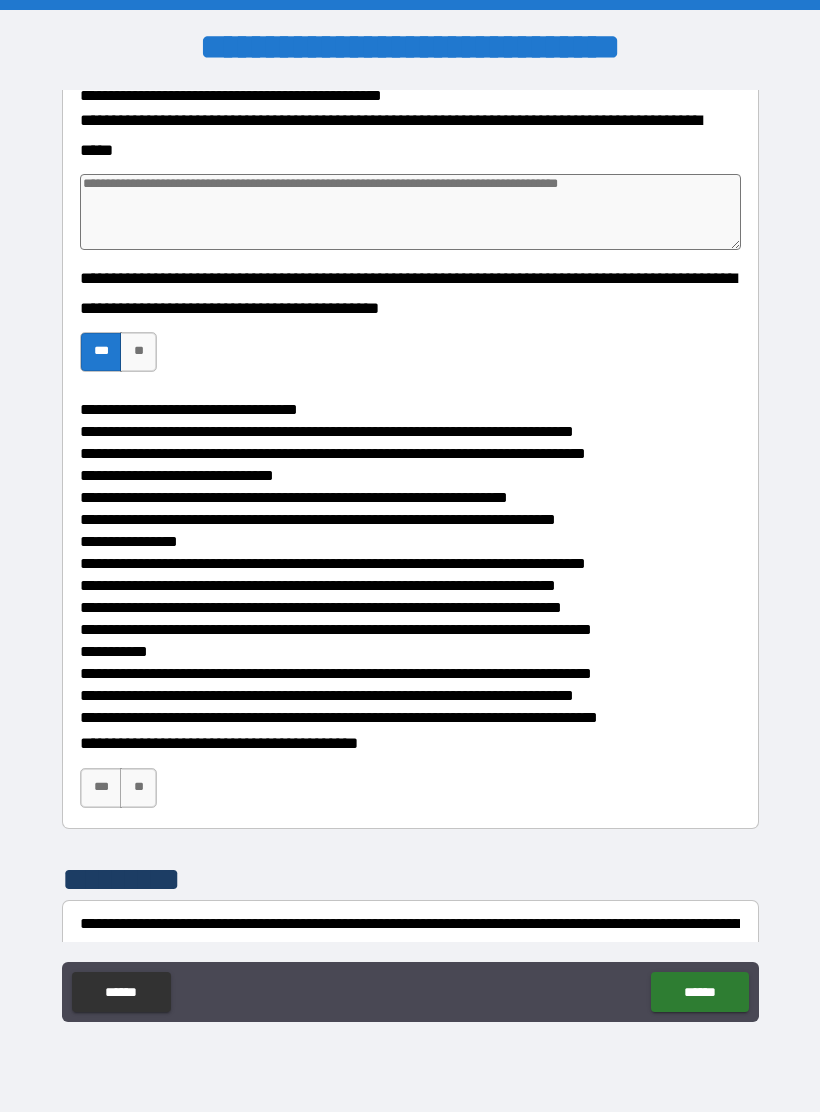 click at bounding box center (410, 212) 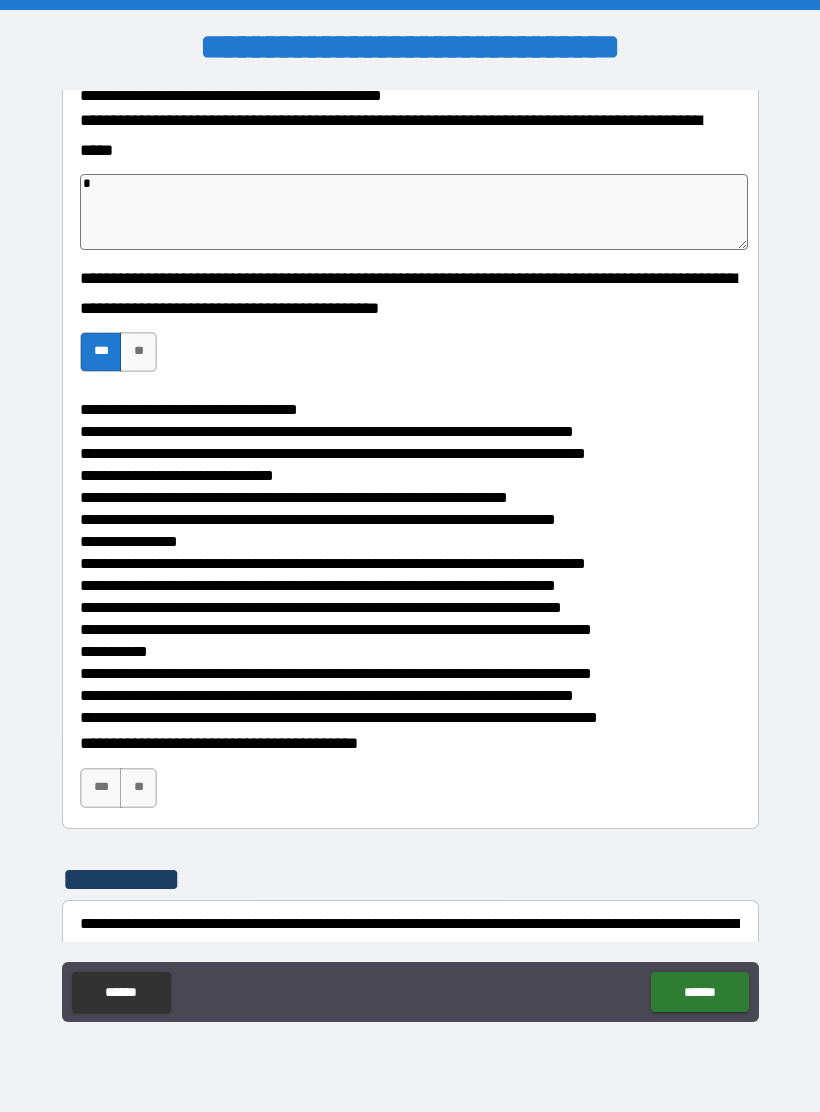 type on "*" 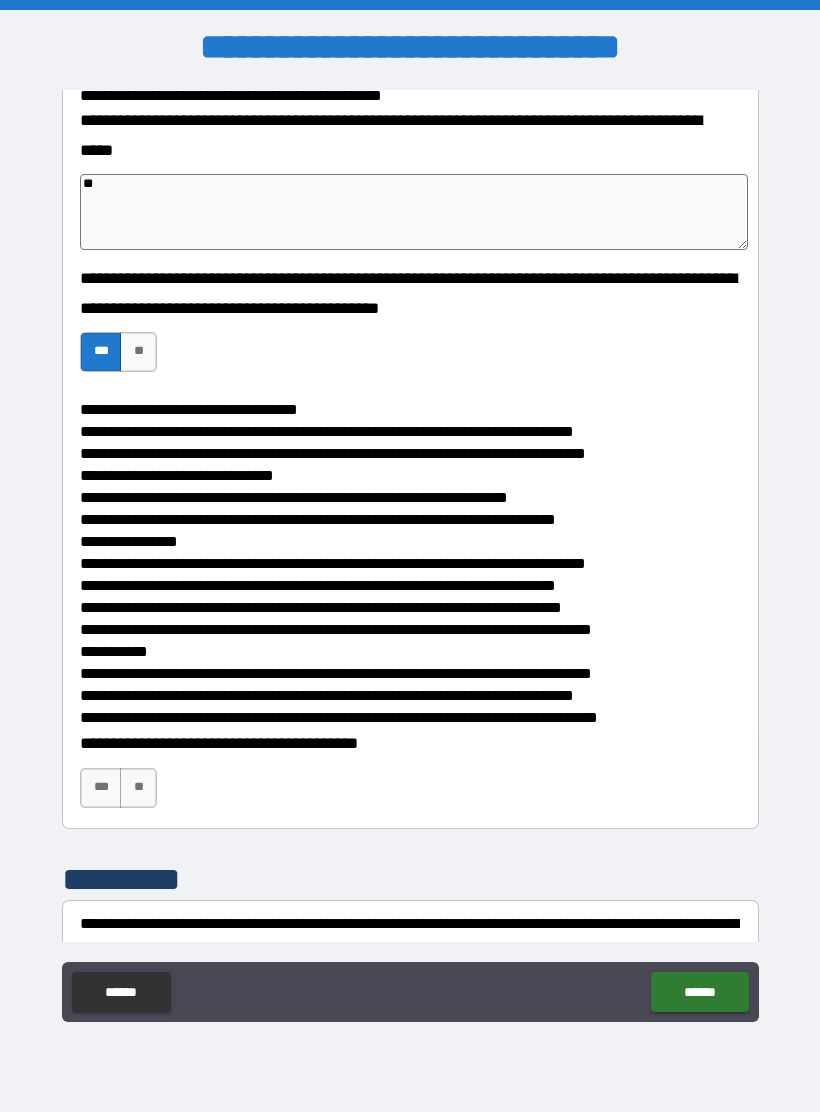 type on "*" 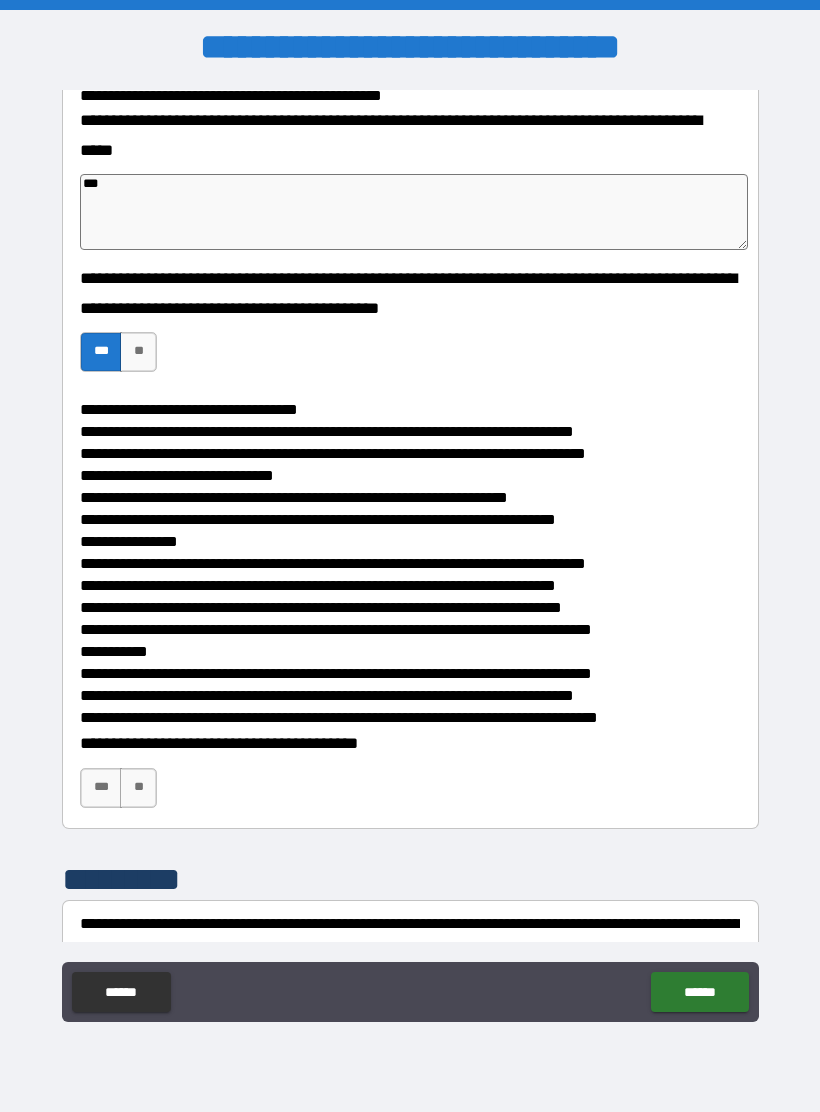 type on "*" 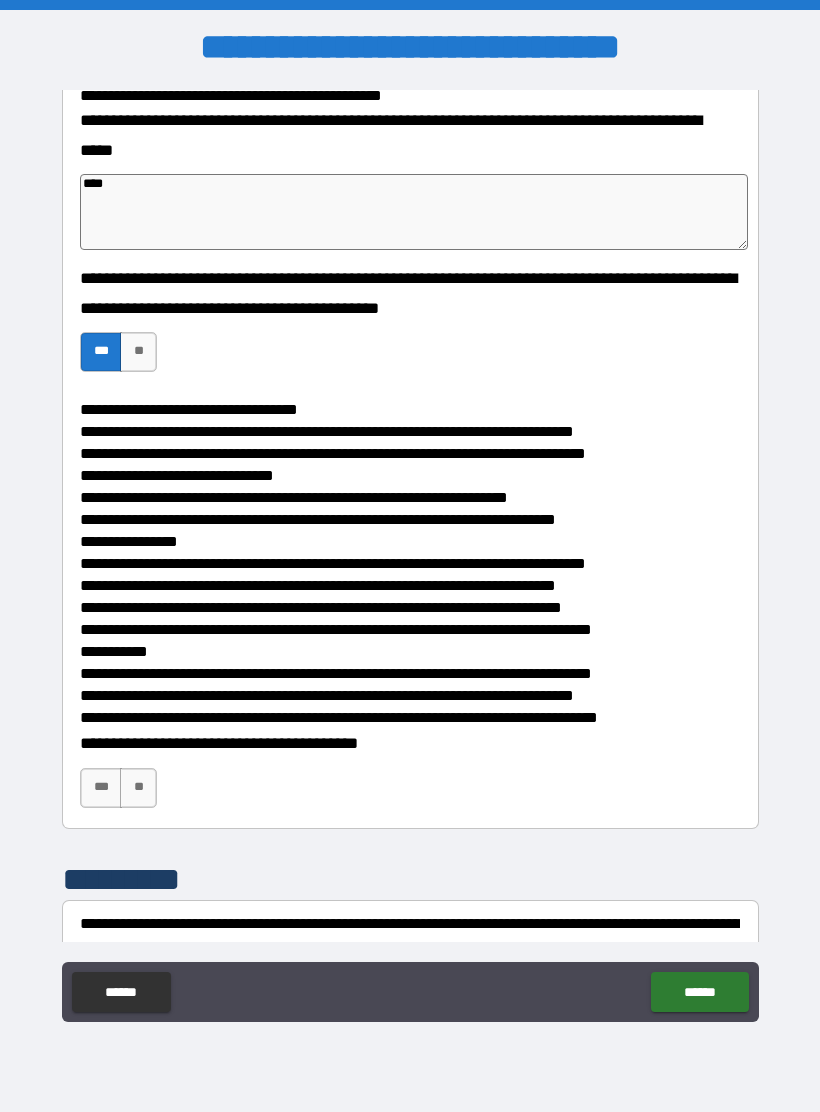 type on "*" 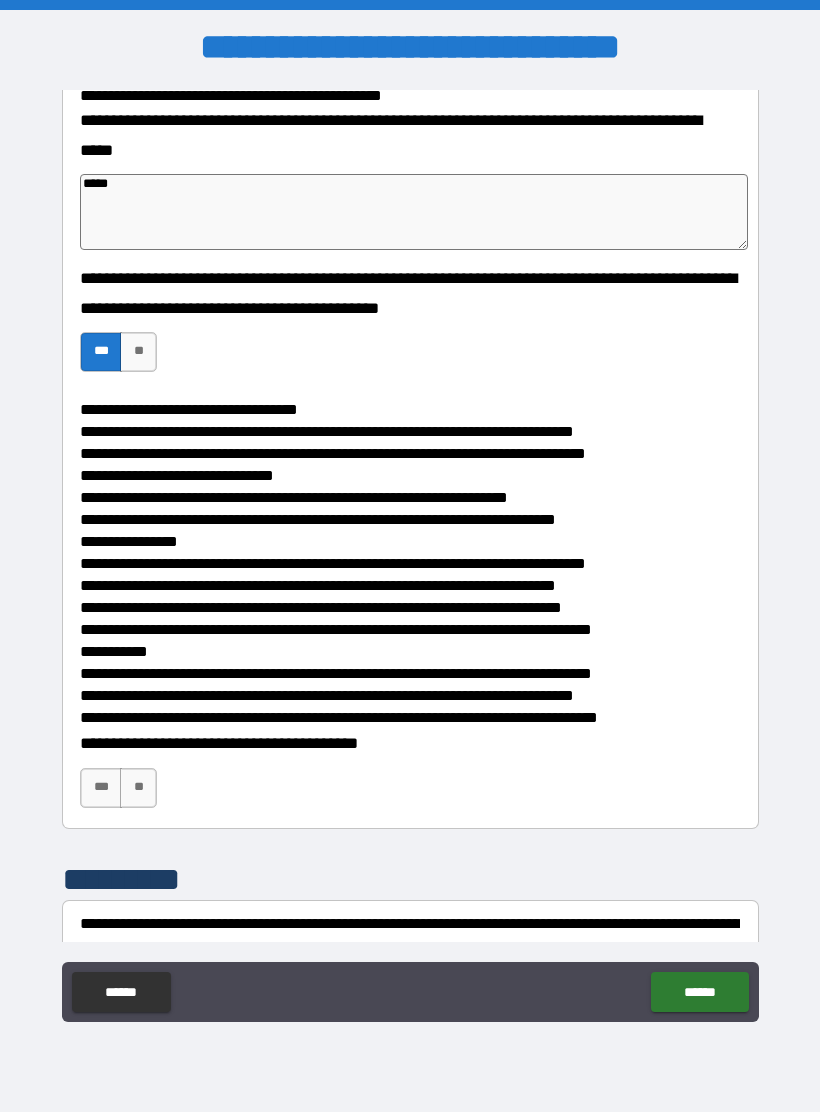 type on "*" 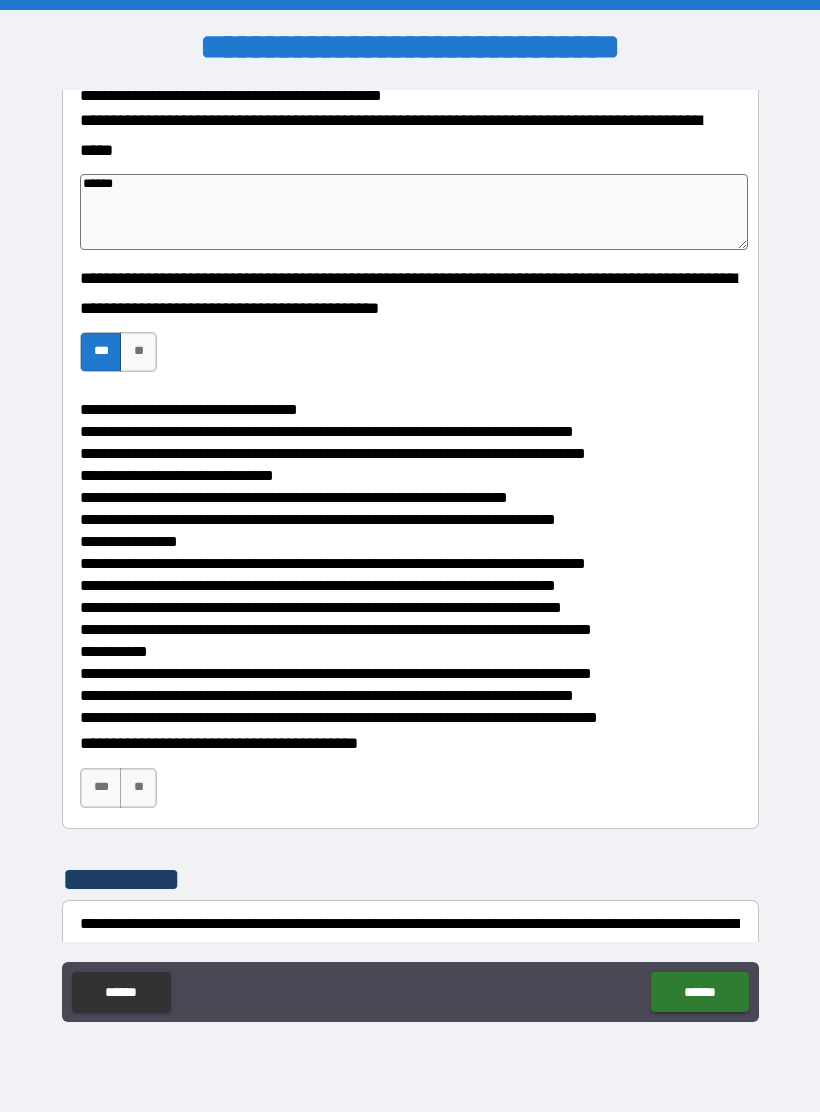 type on "*" 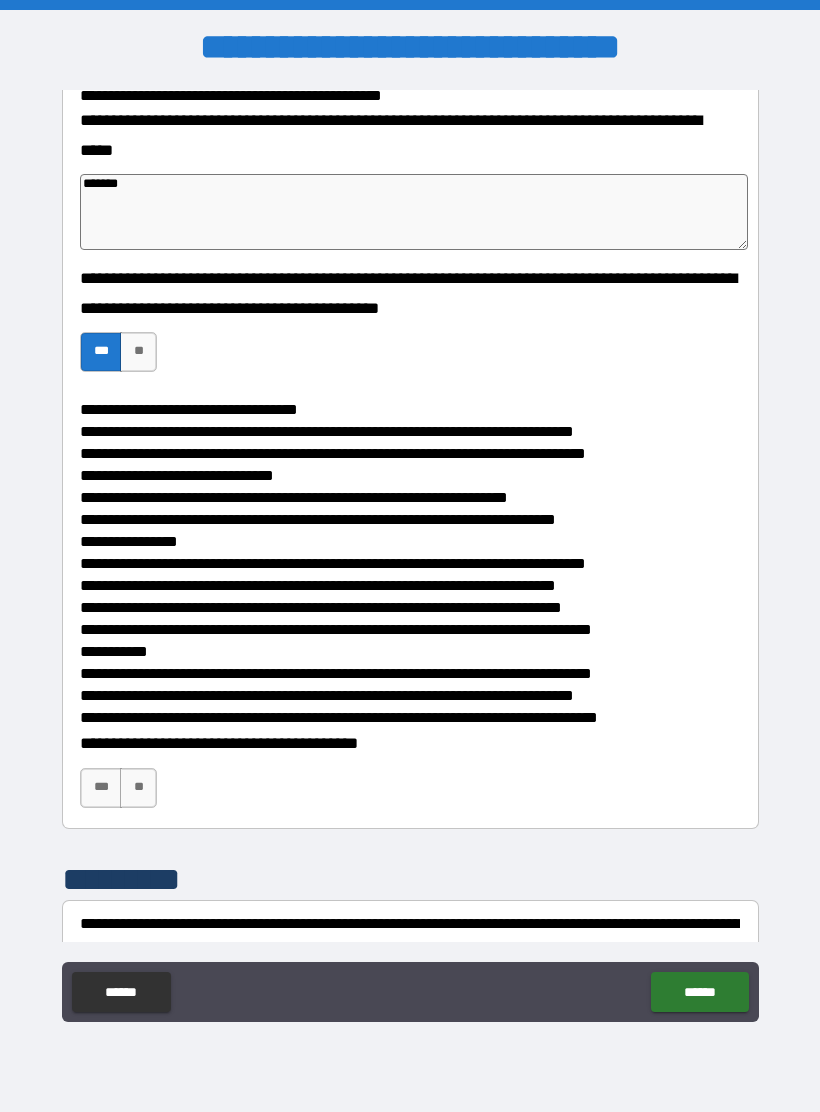 type on "*" 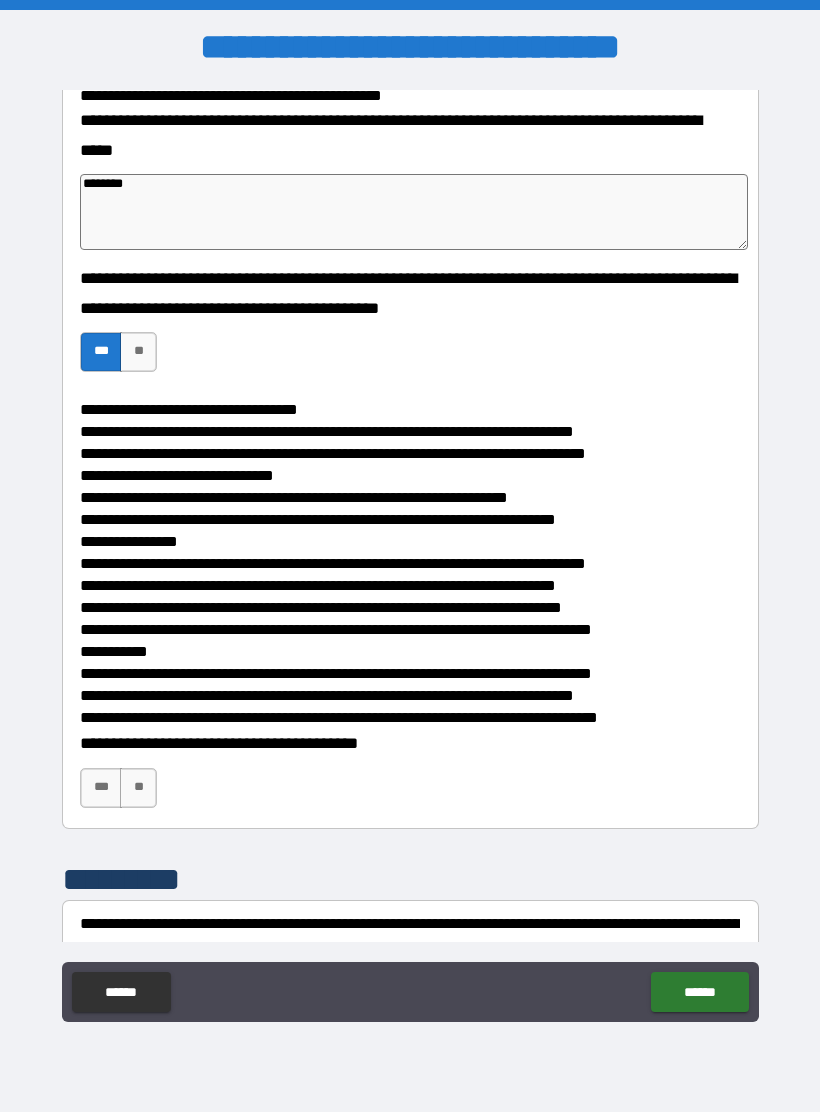type on "*" 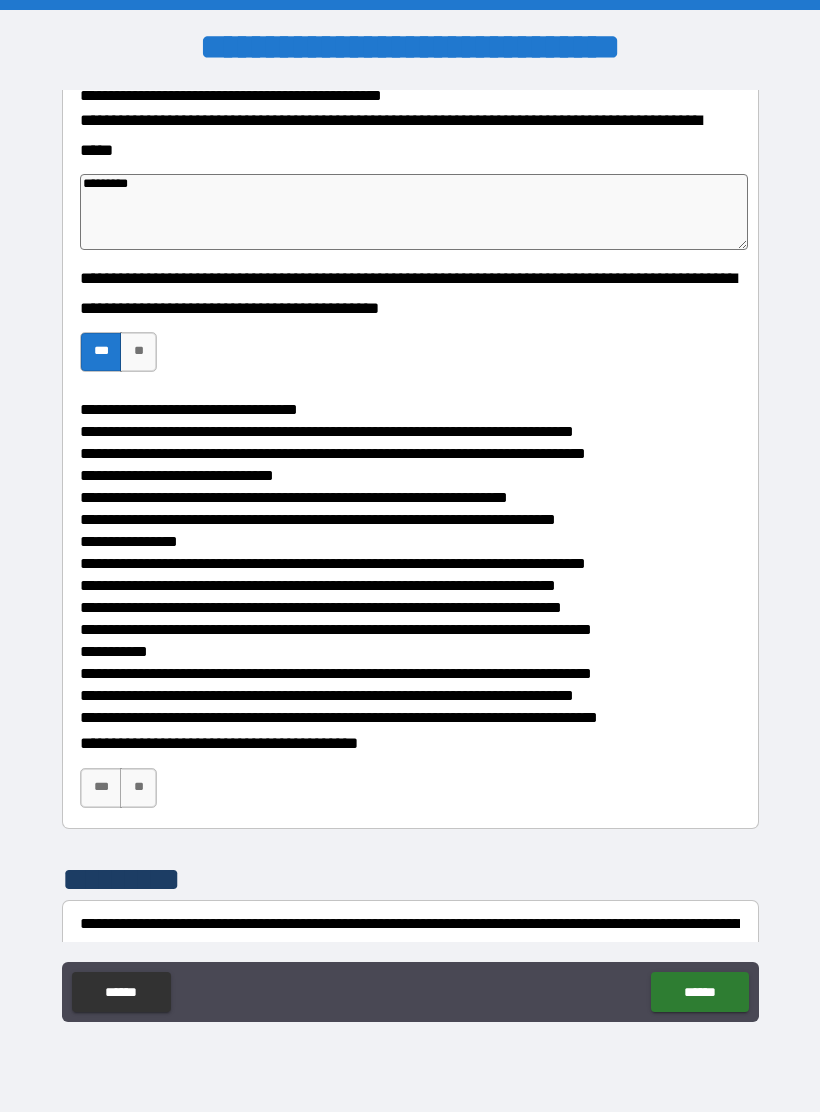 type on "*" 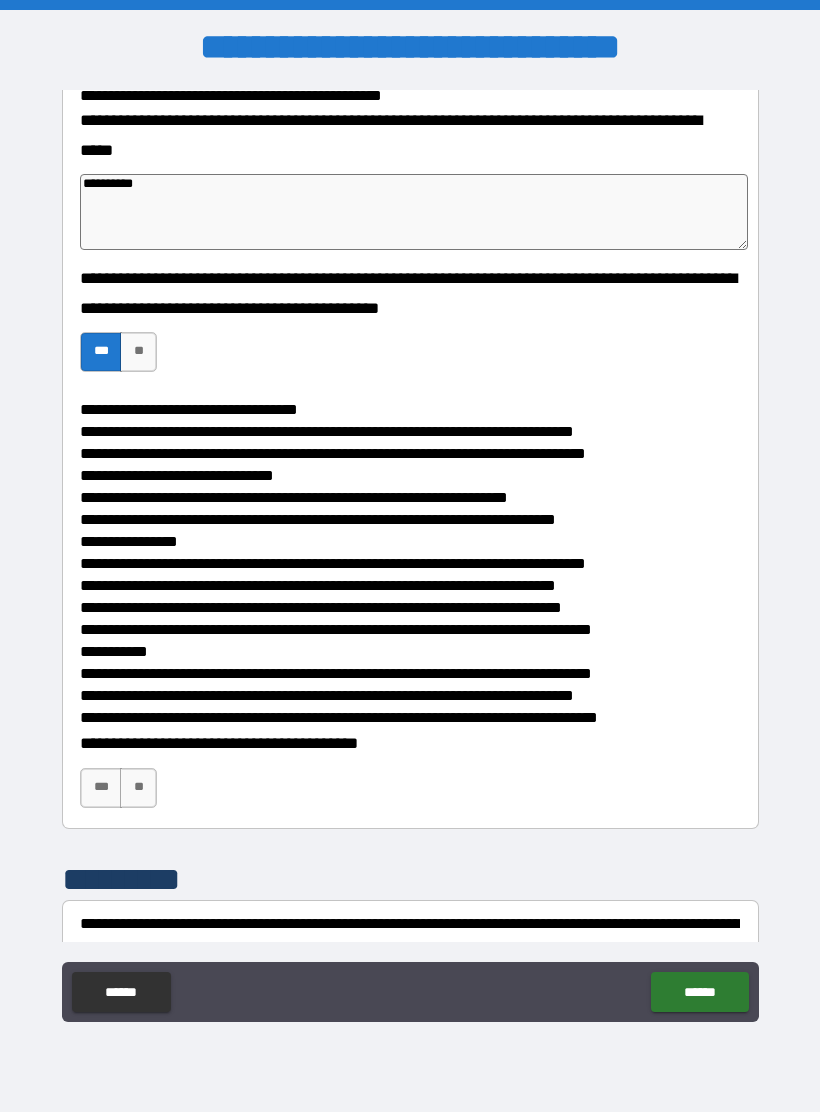 type on "*" 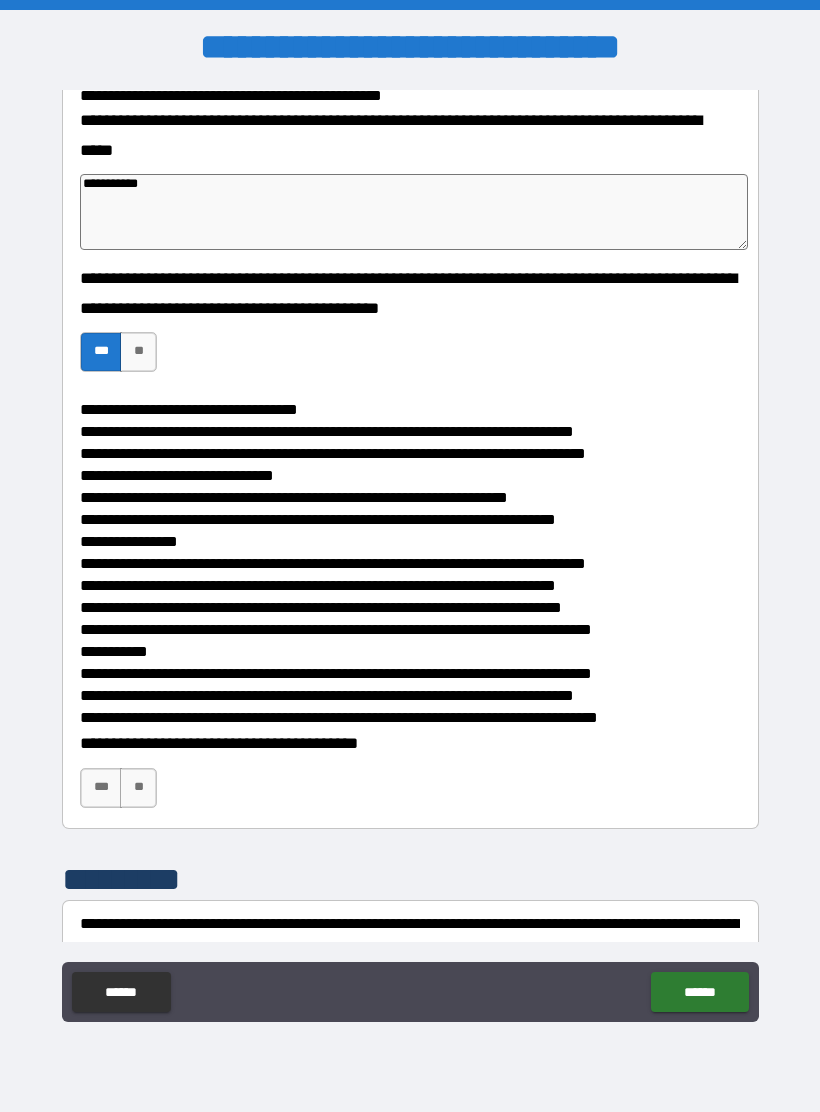 type on "*" 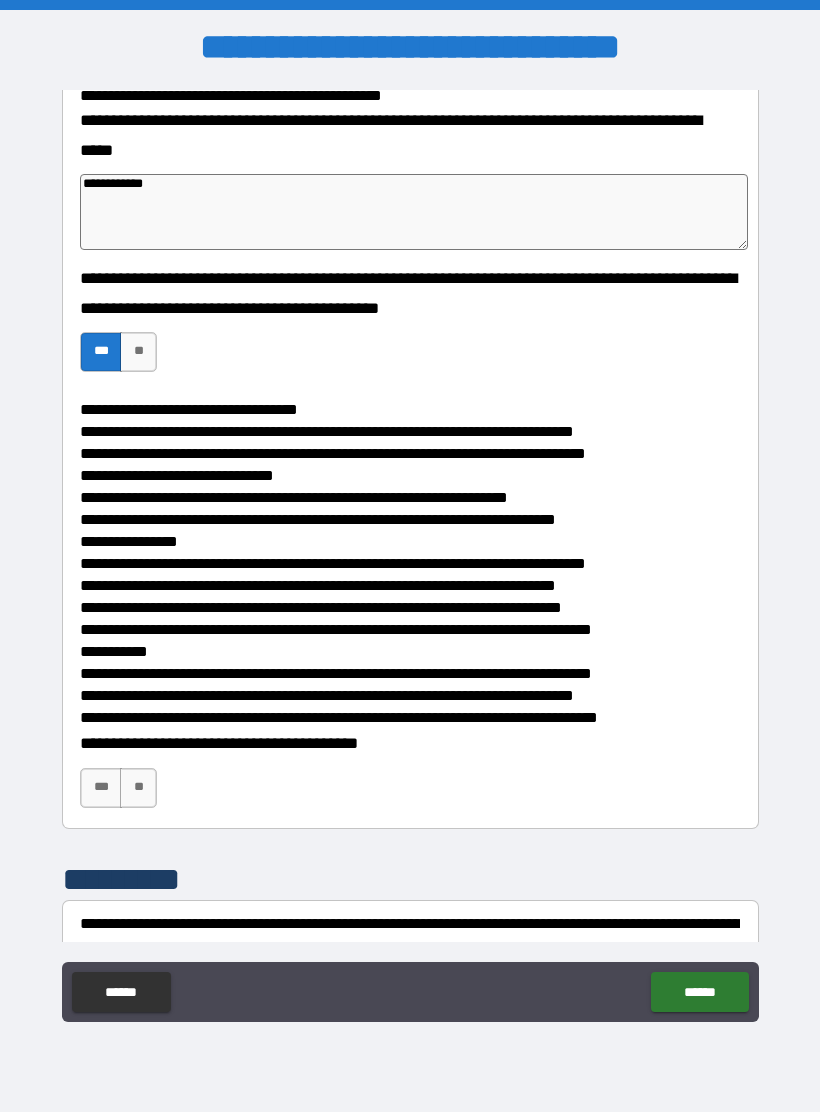 type on "*" 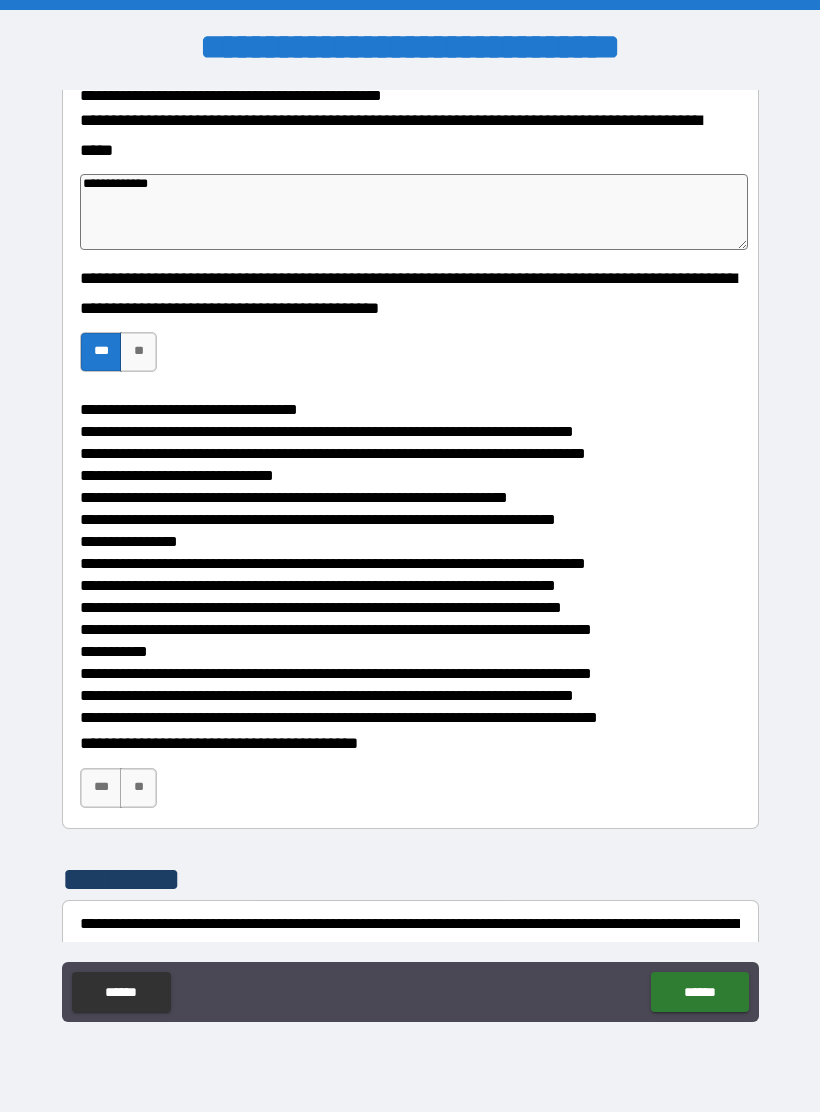 type on "*" 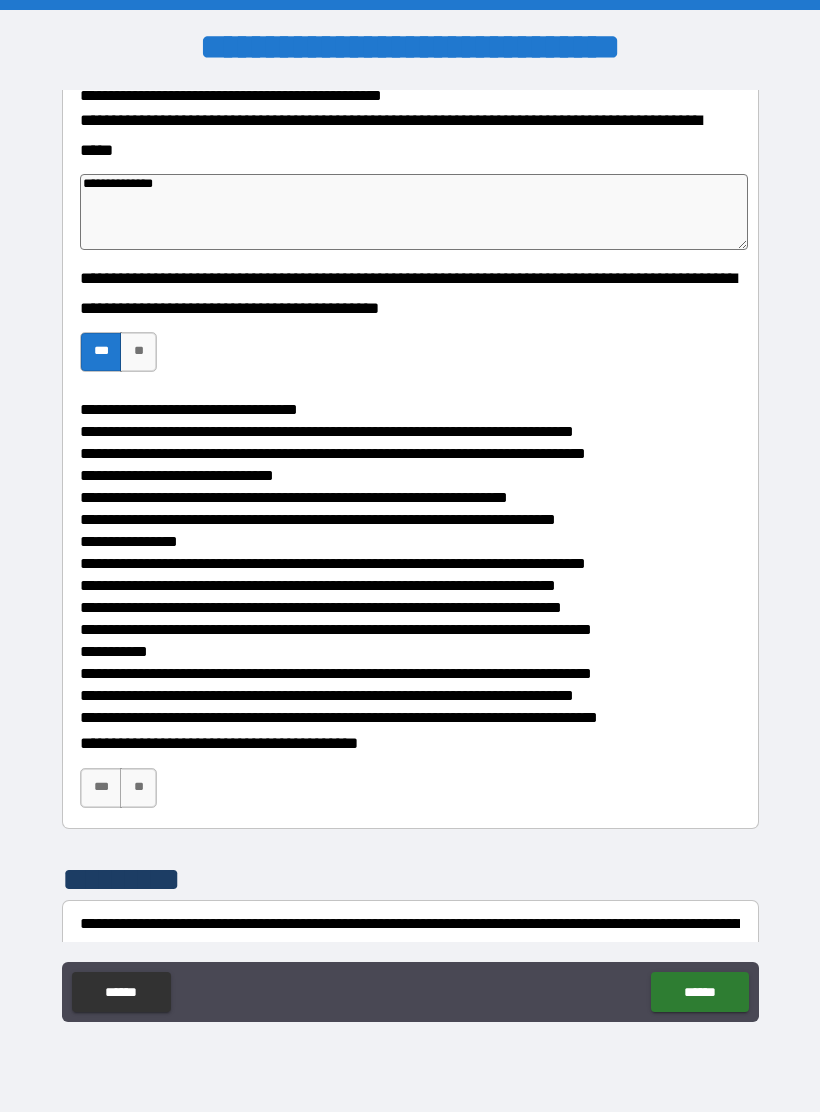 type on "*" 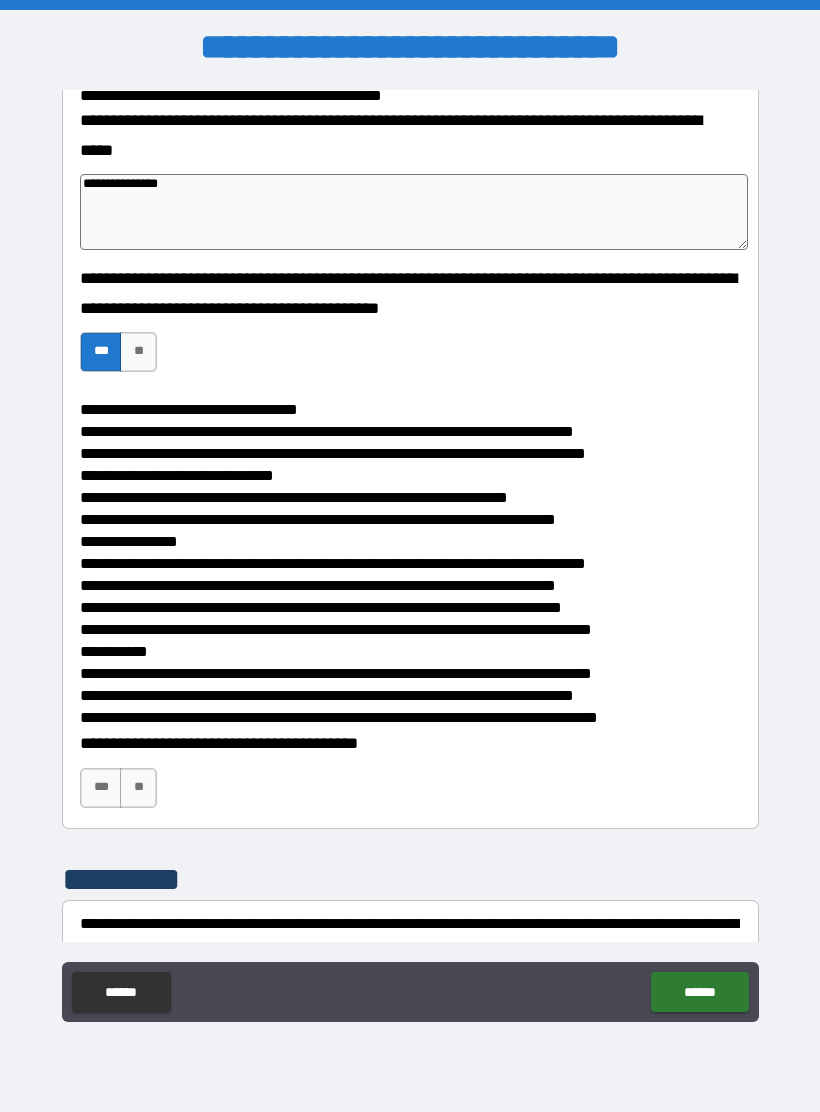type on "*" 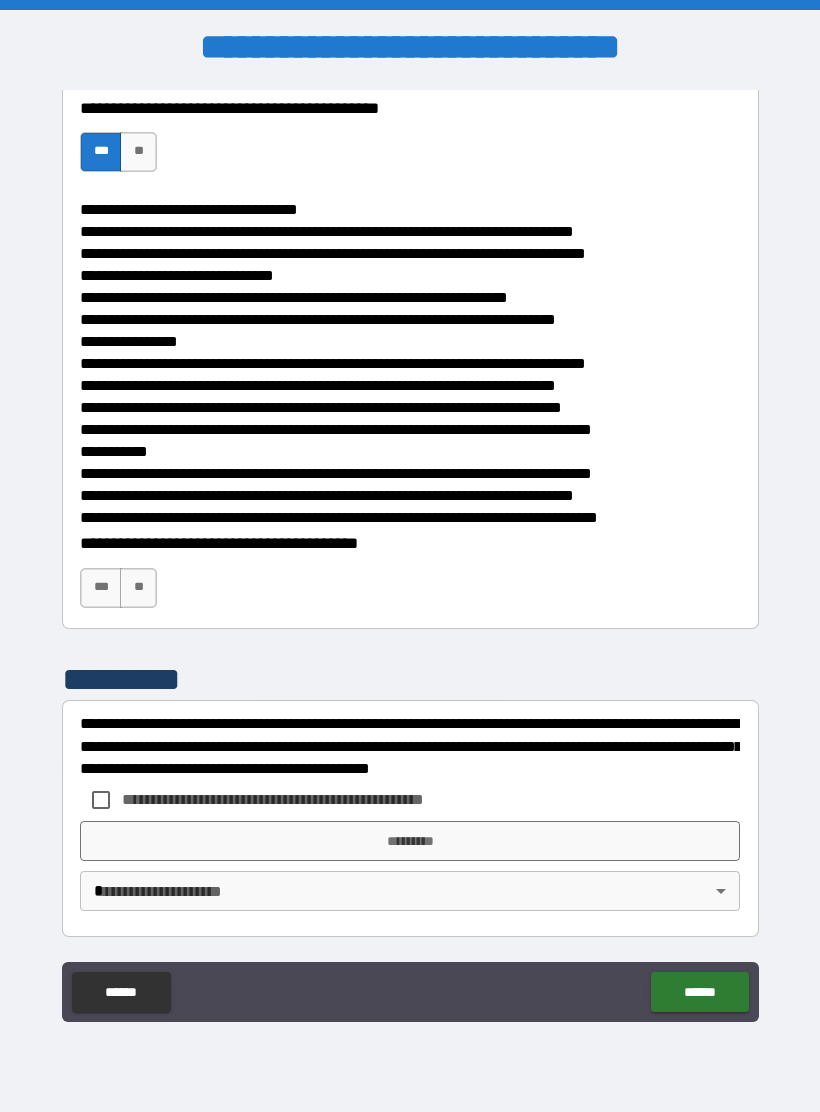 scroll, scrollTop: 4822, scrollLeft: 0, axis: vertical 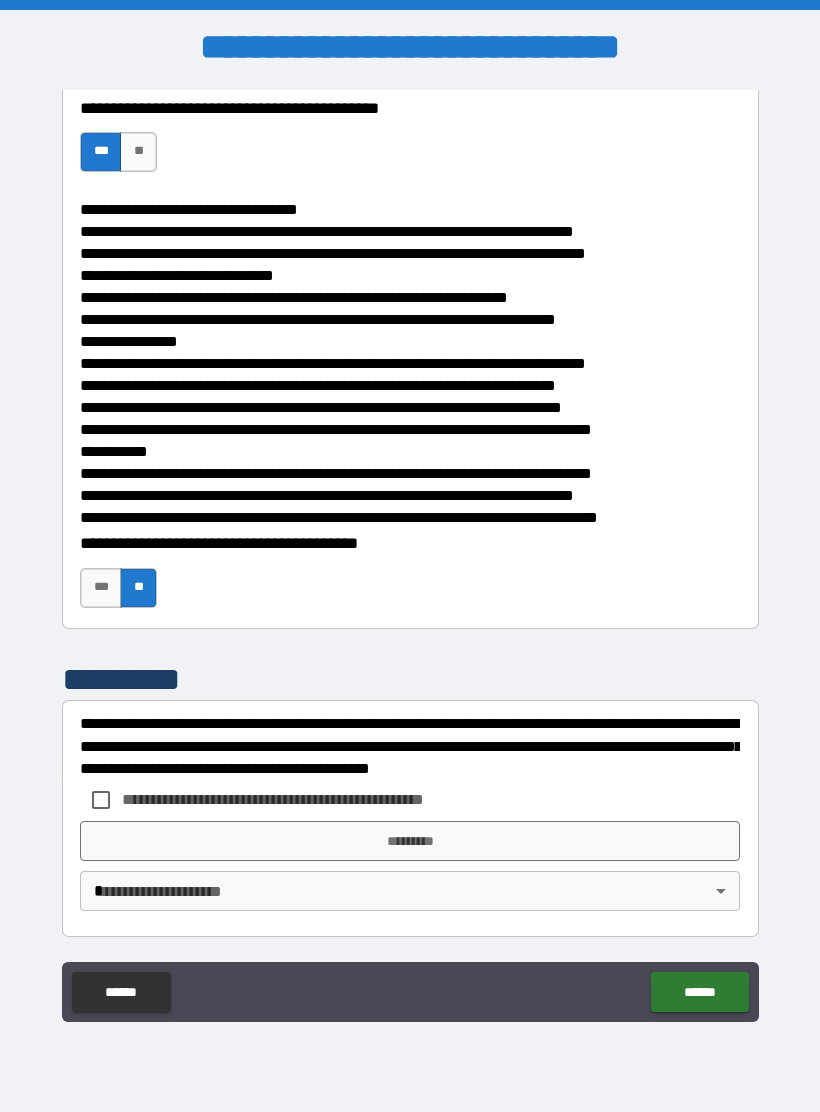 click on "**********" at bounding box center (410, 746) 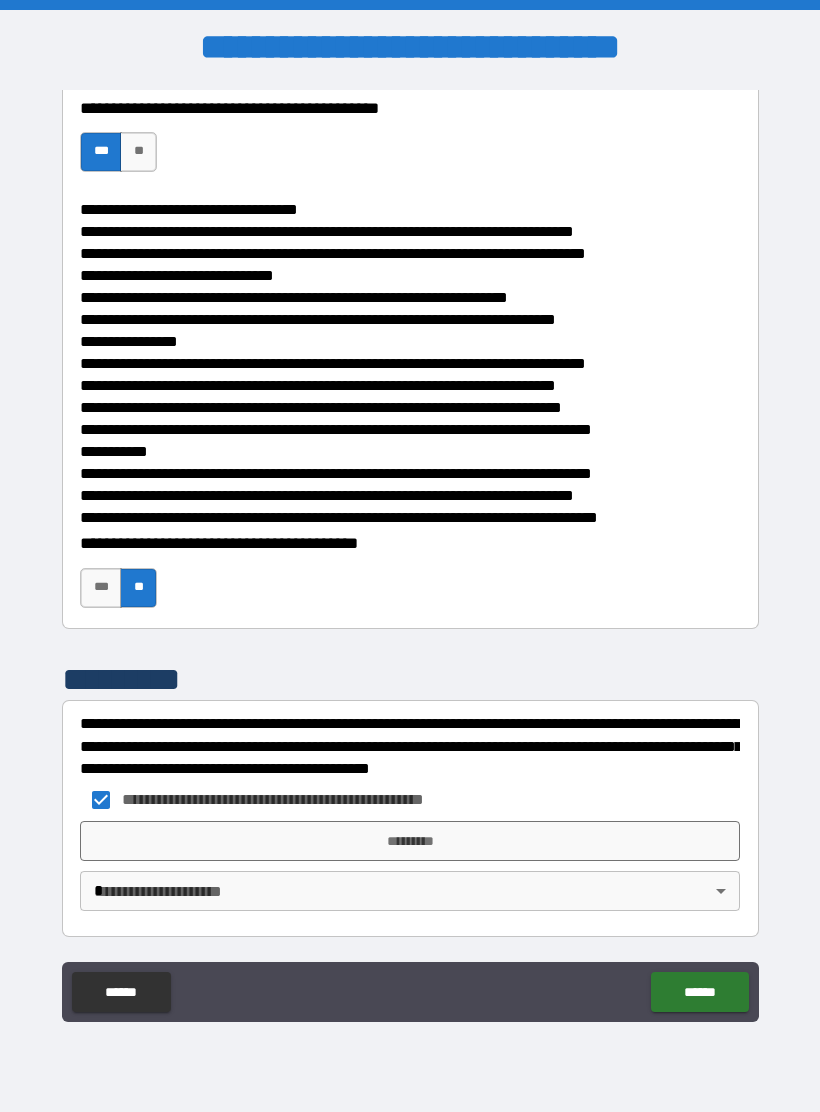 click on "*********" at bounding box center (410, 841) 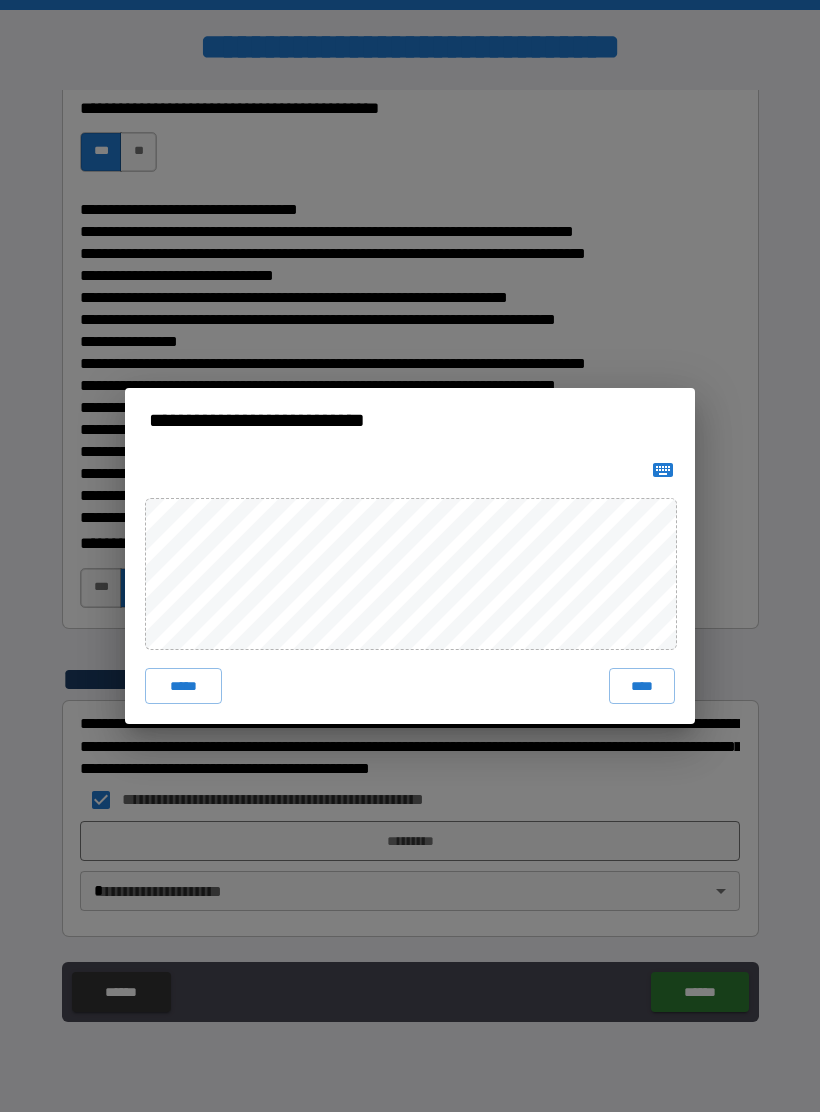click on "****" at bounding box center [642, 686] 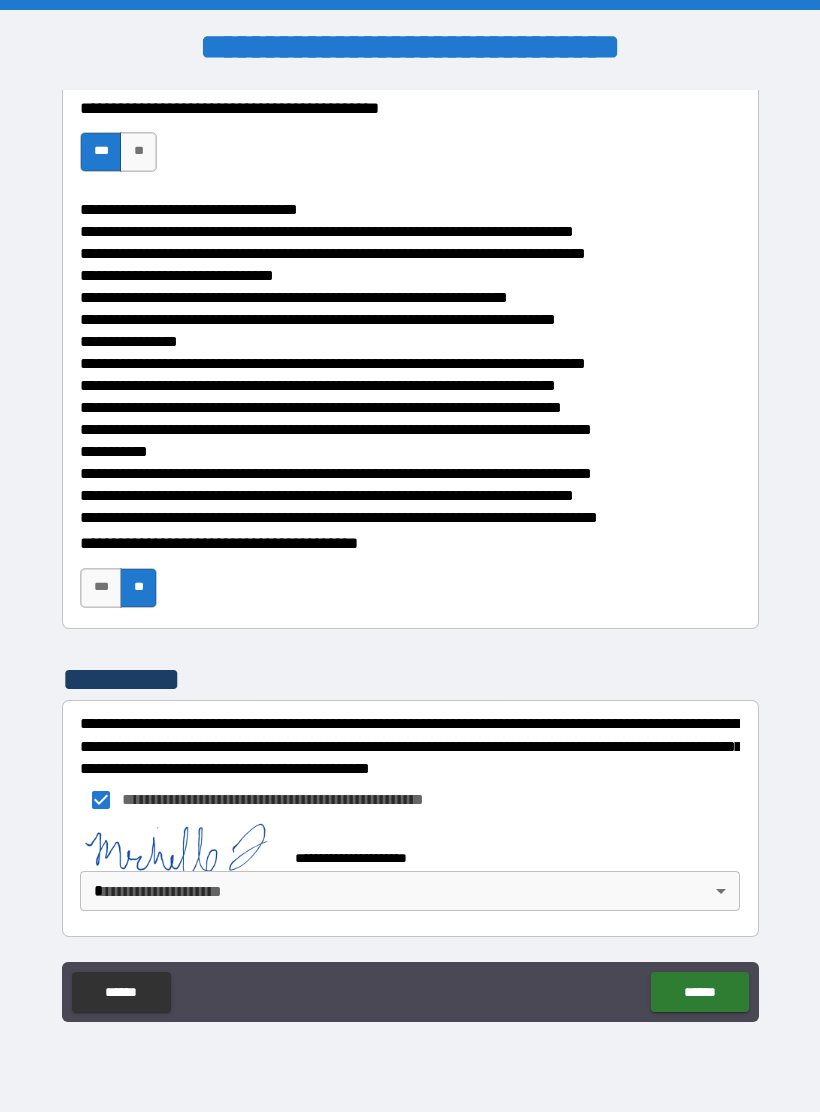 scroll, scrollTop: 4812, scrollLeft: 0, axis: vertical 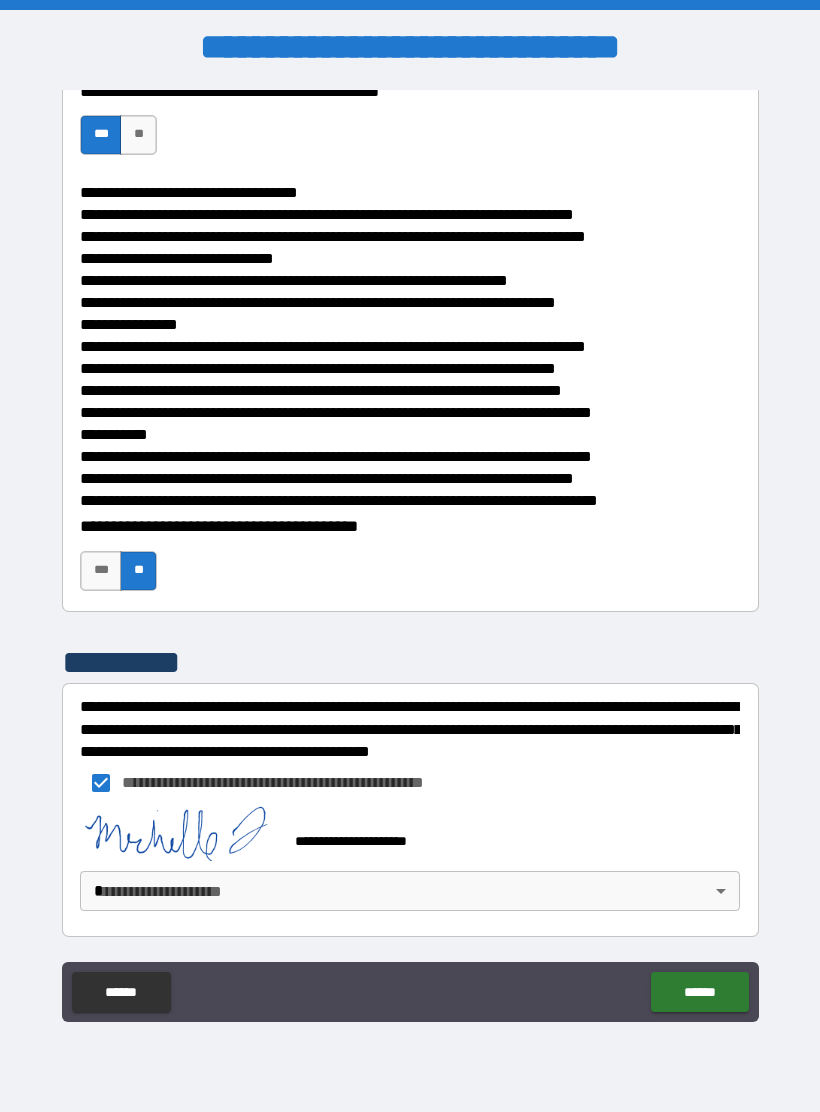 click on "******" at bounding box center [699, 992] 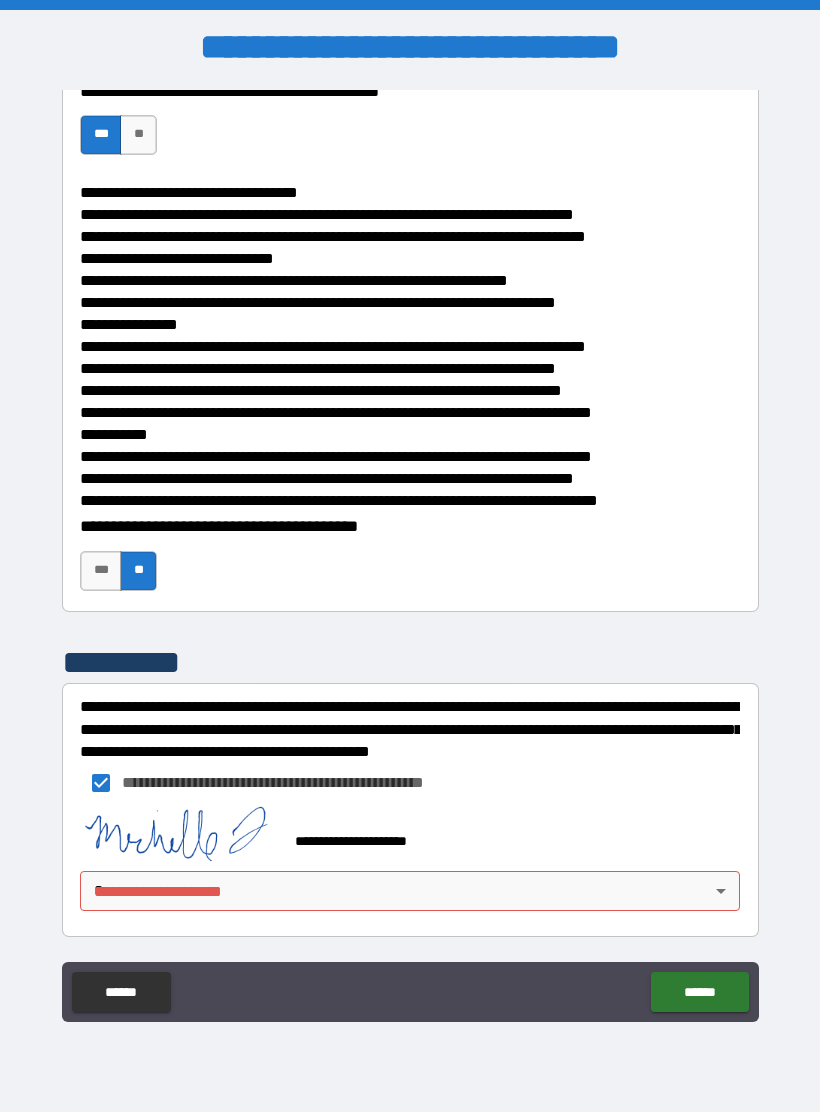 click on "**********" at bounding box center (410, 556) 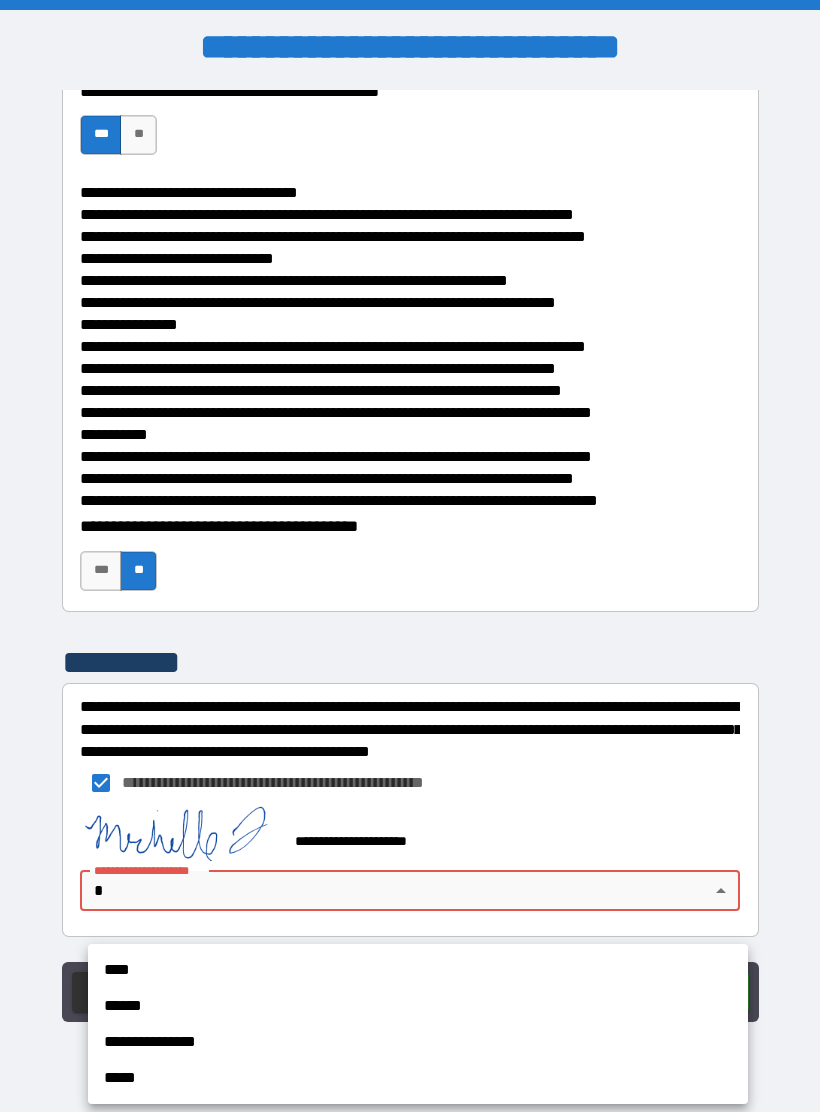 click on "****" at bounding box center [418, 970] 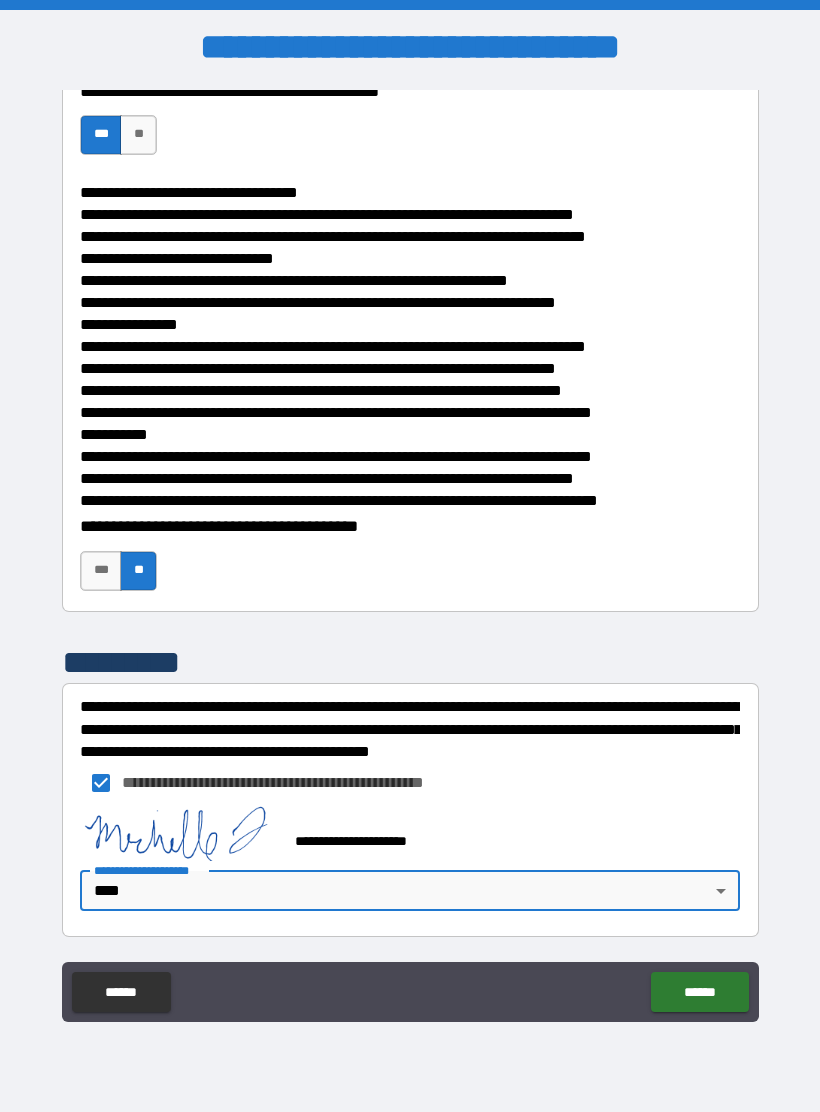 type on "*" 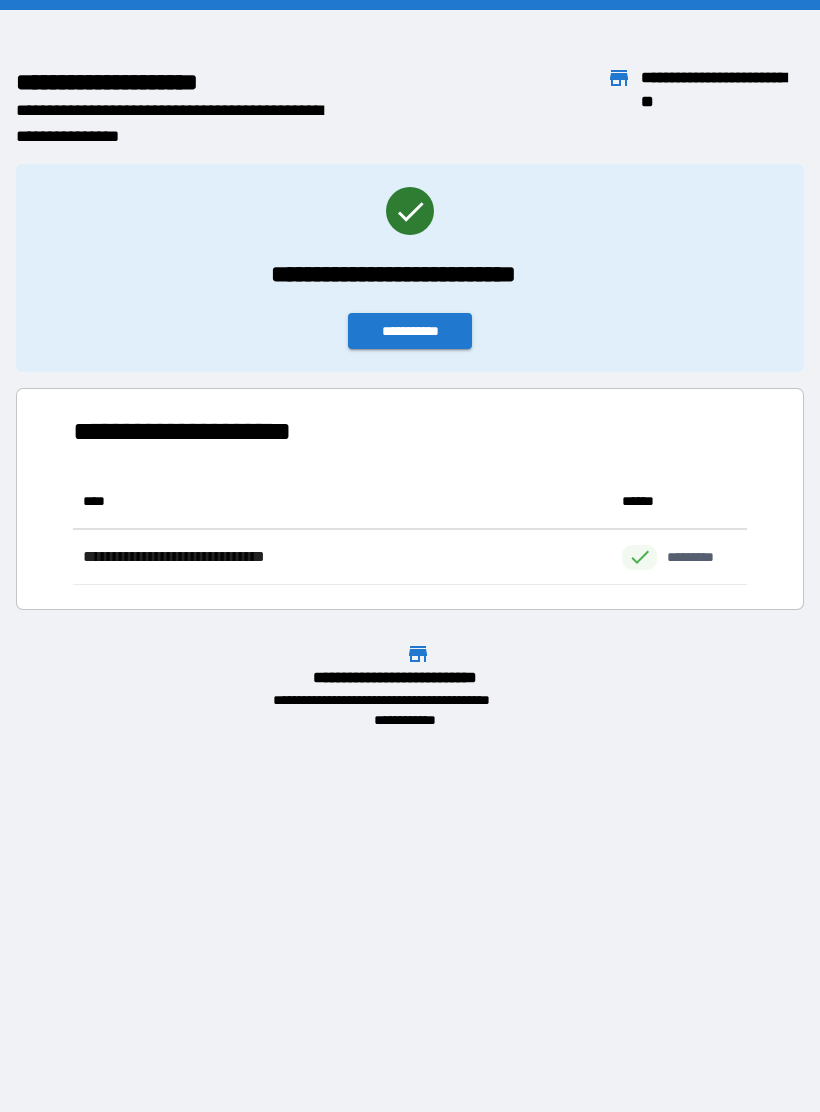 scroll, scrollTop: 111, scrollLeft: 674, axis: both 